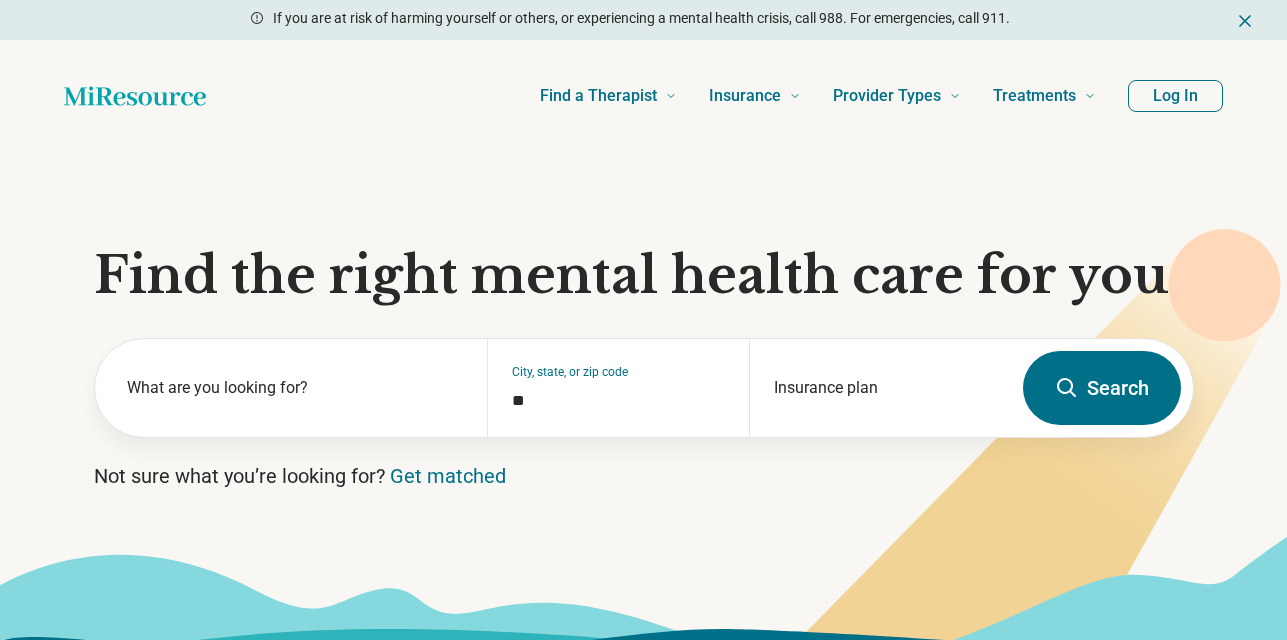 scroll, scrollTop: 0, scrollLeft: 0, axis: both 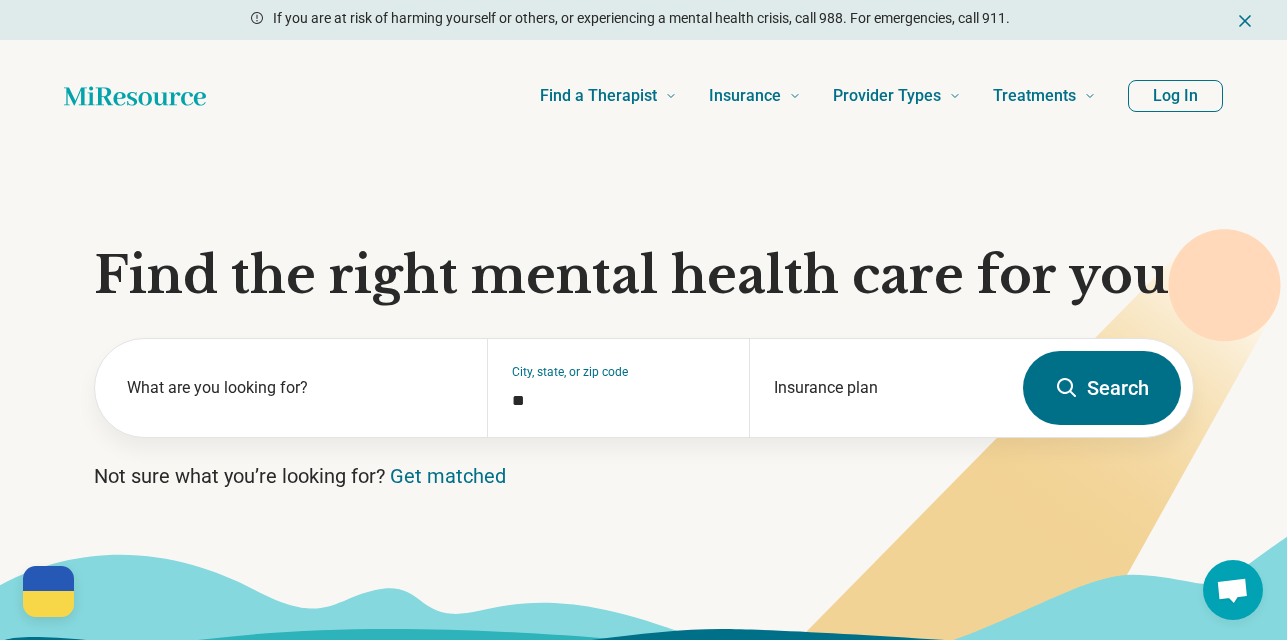 click on "Log In" at bounding box center (1175, 96) 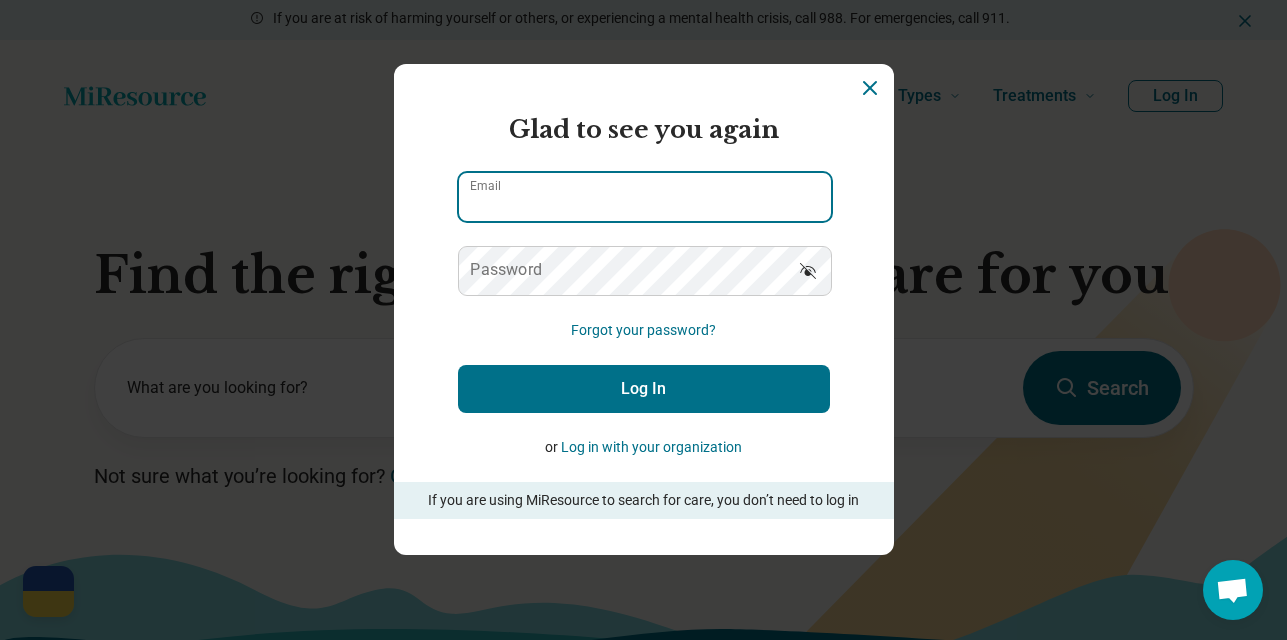 click on "Email" at bounding box center (645, 197) 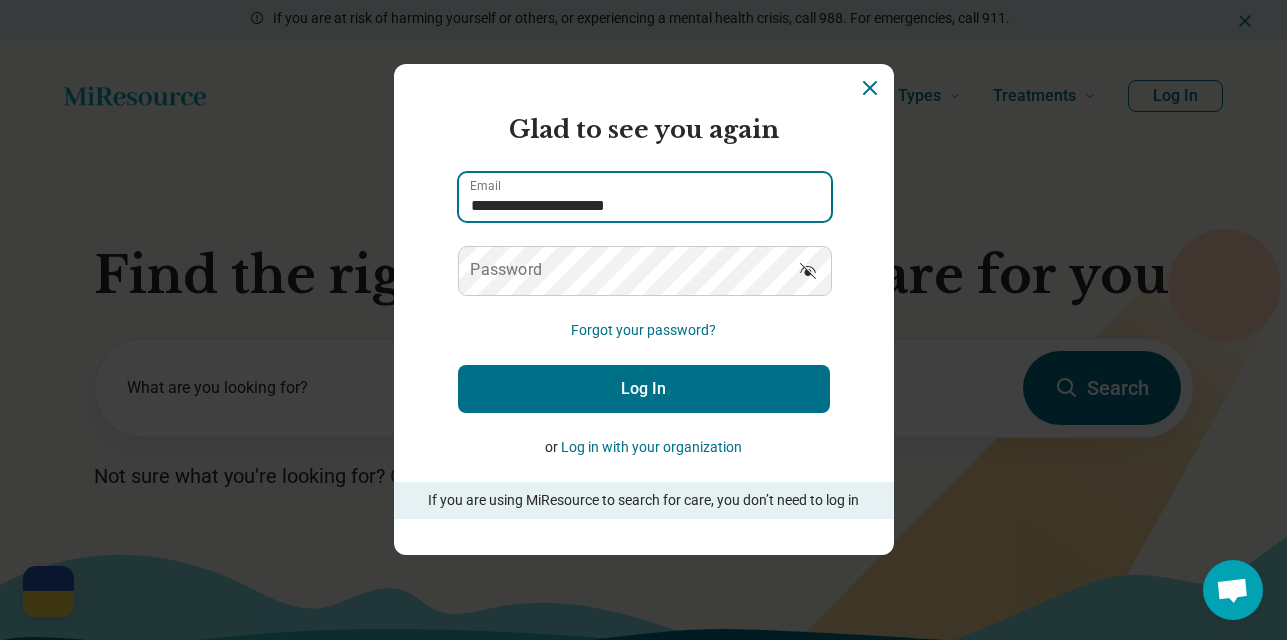 click on "**********" at bounding box center (645, 197) 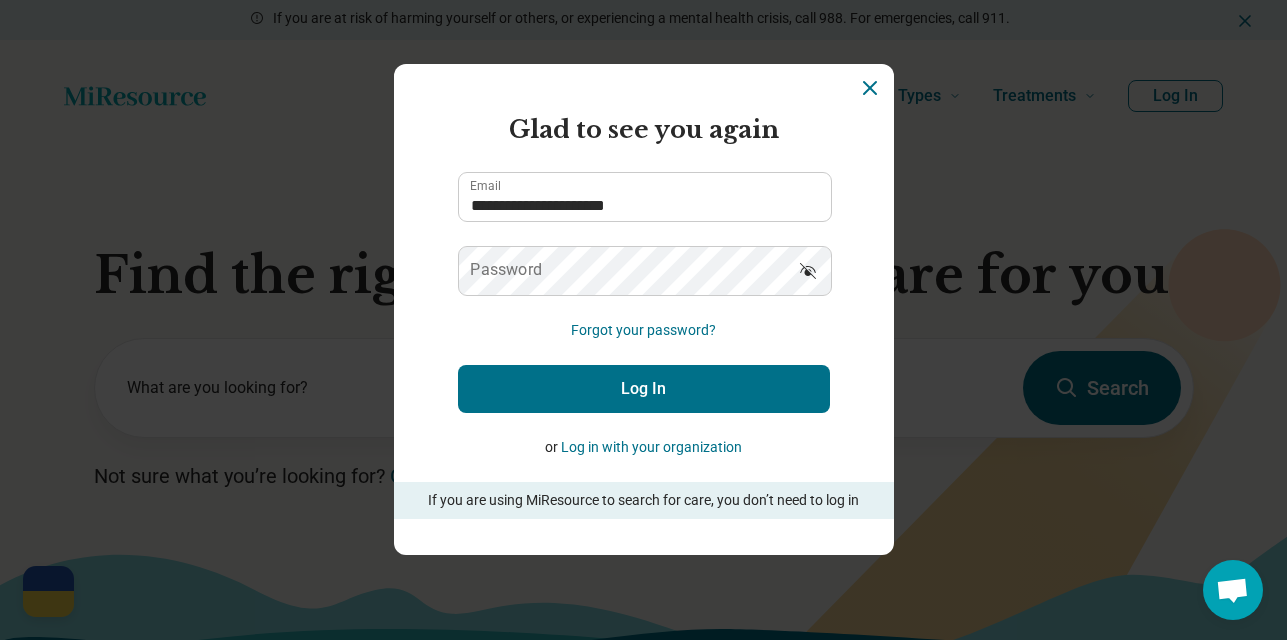 click on "Log in with your organization" at bounding box center (651, 447) 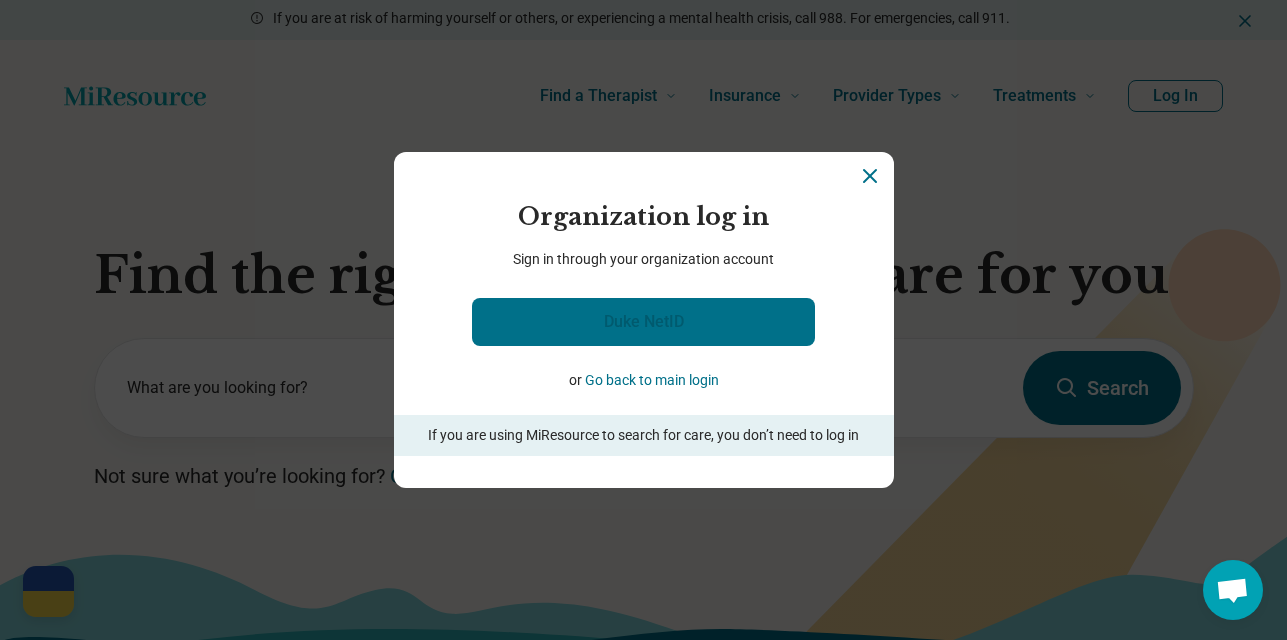 click on "Duke NetID" at bounding box center [643, 322] 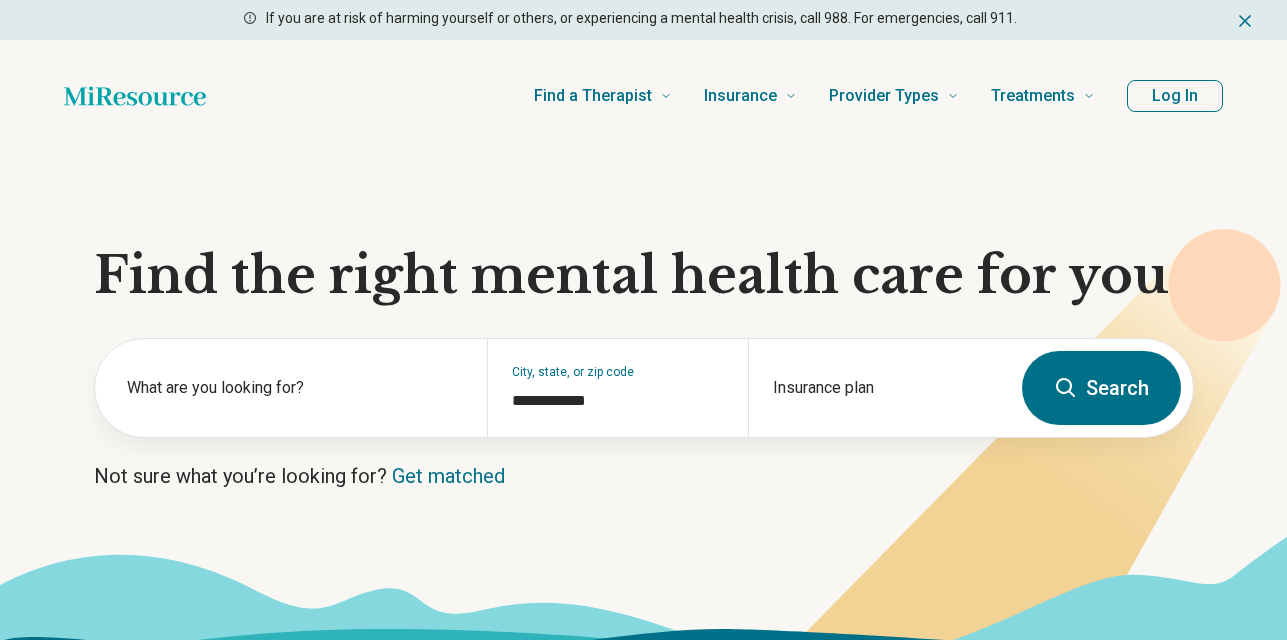 type on "**********" 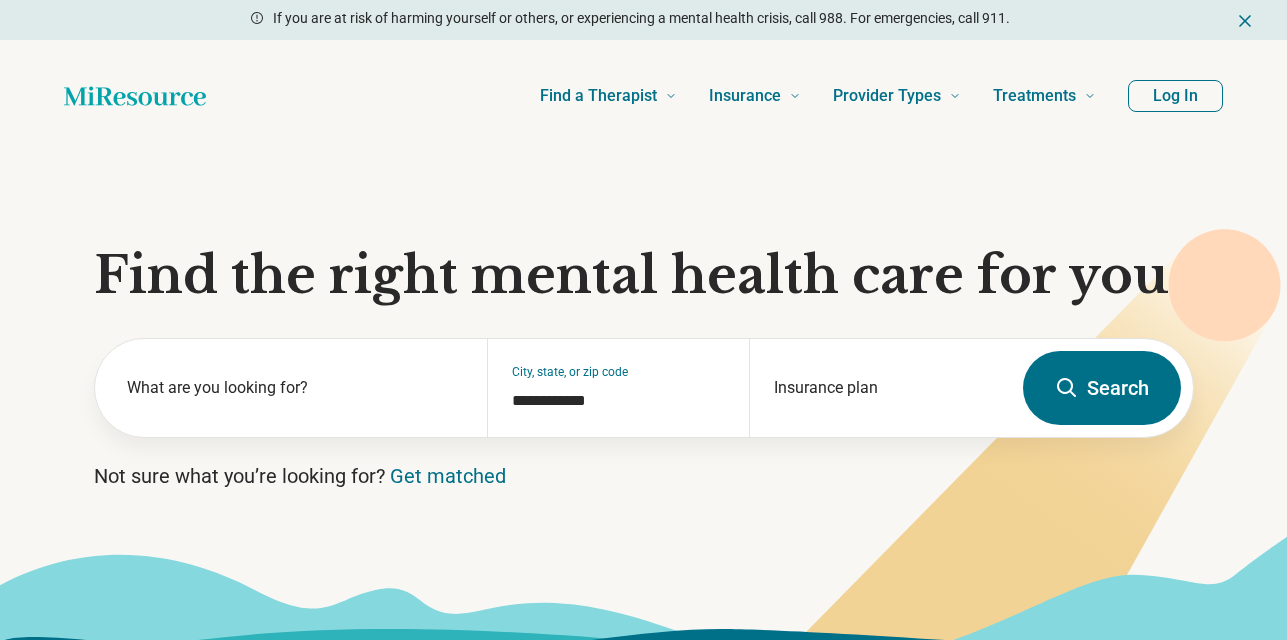 click on "Log In" at bounding box center [1175, 96] 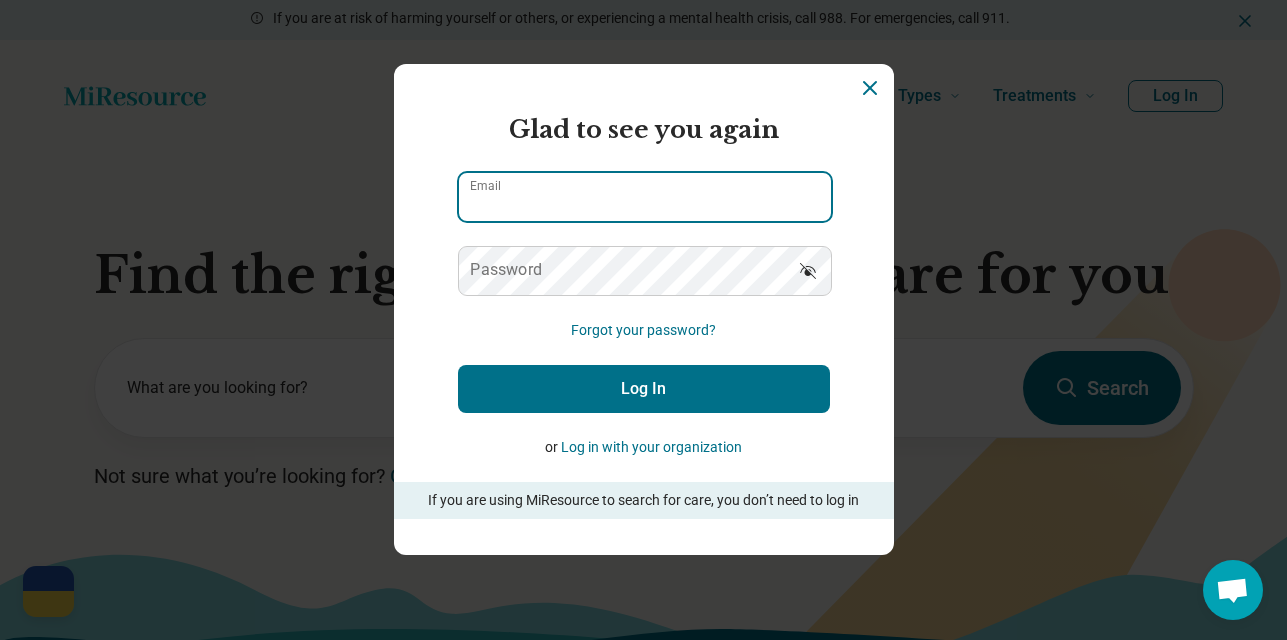 click on "Email" at bounding box center [645, 197] 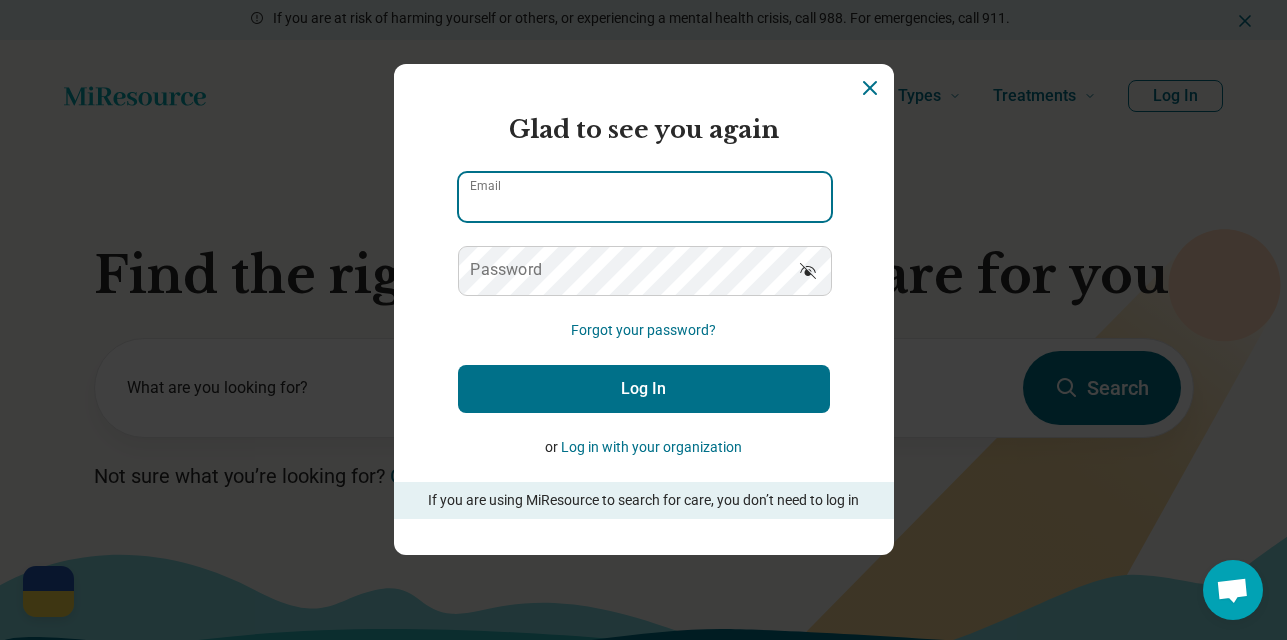 type on "**********" 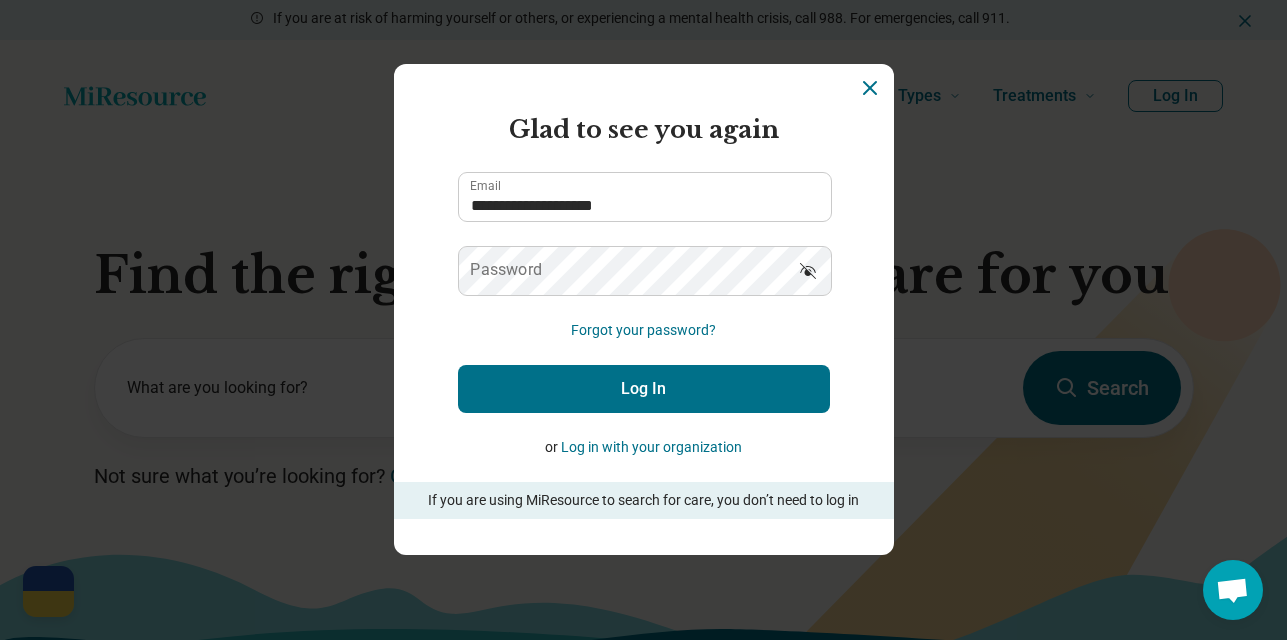 click on "Forgot your password?" at bounding box center (643, 330) 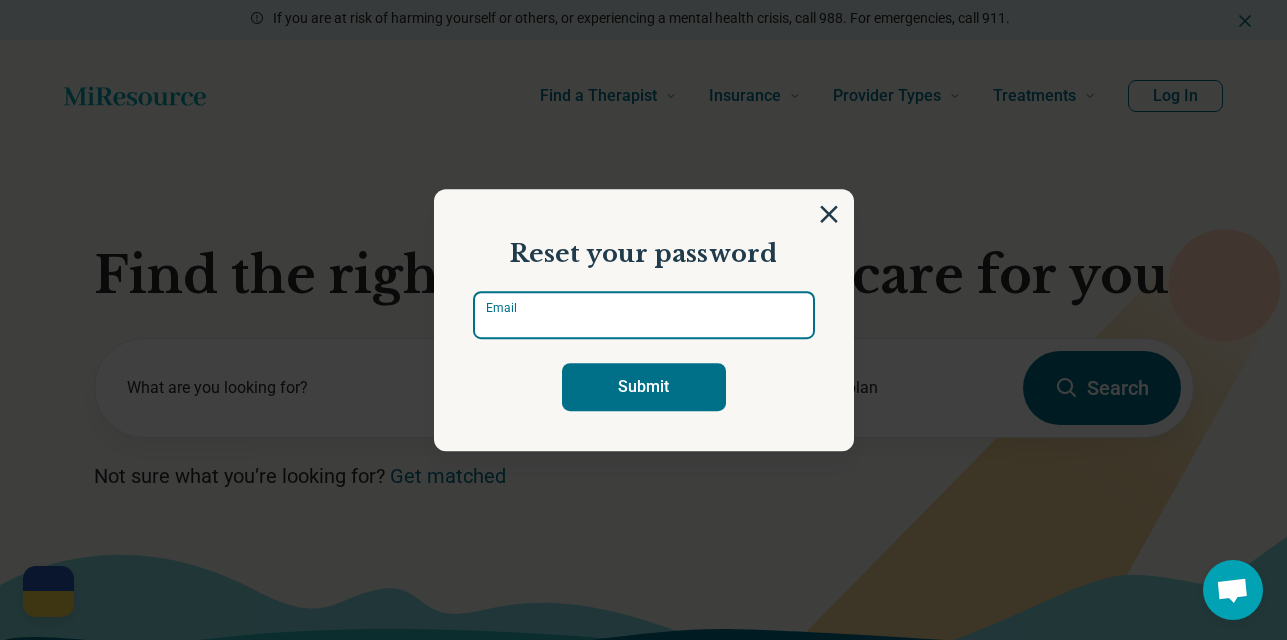 click on "Email" at bounding box center [644, 315] 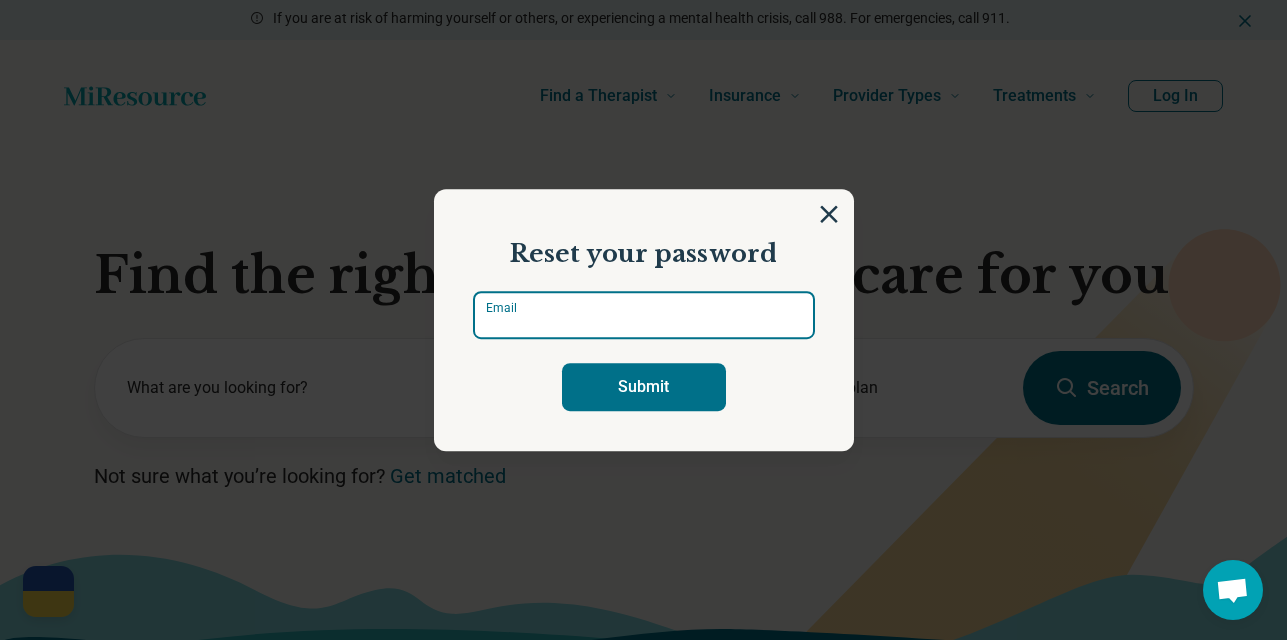 type on "**********" 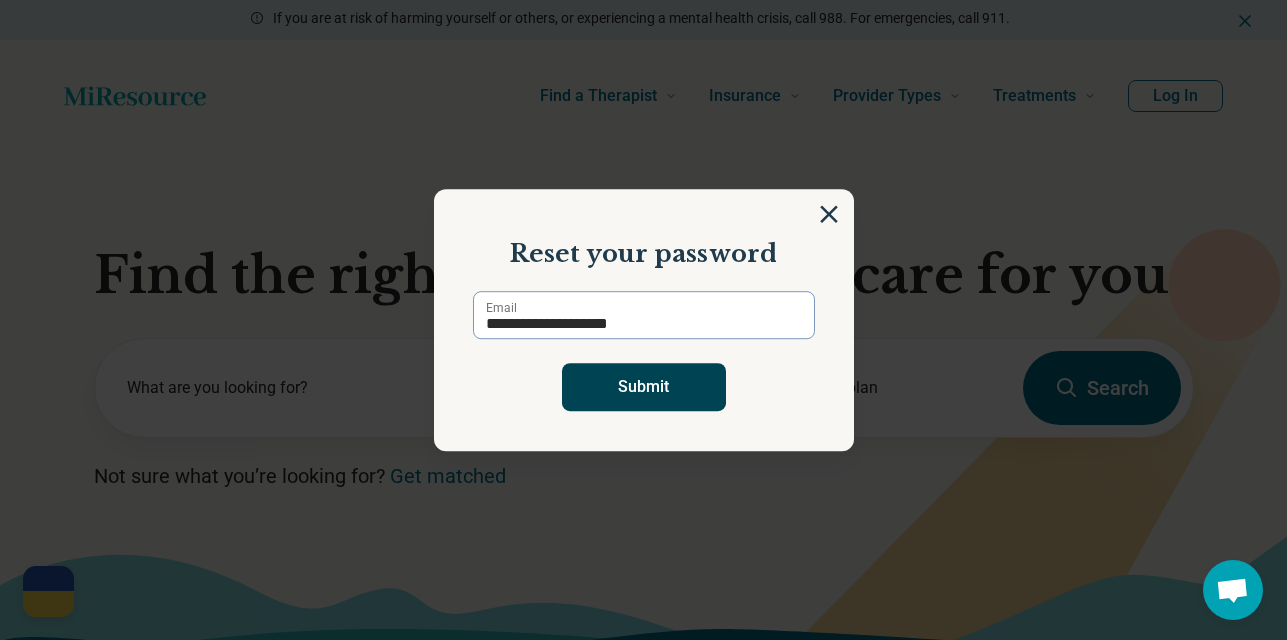 click on "Submit" at bounding box center [644, 387] 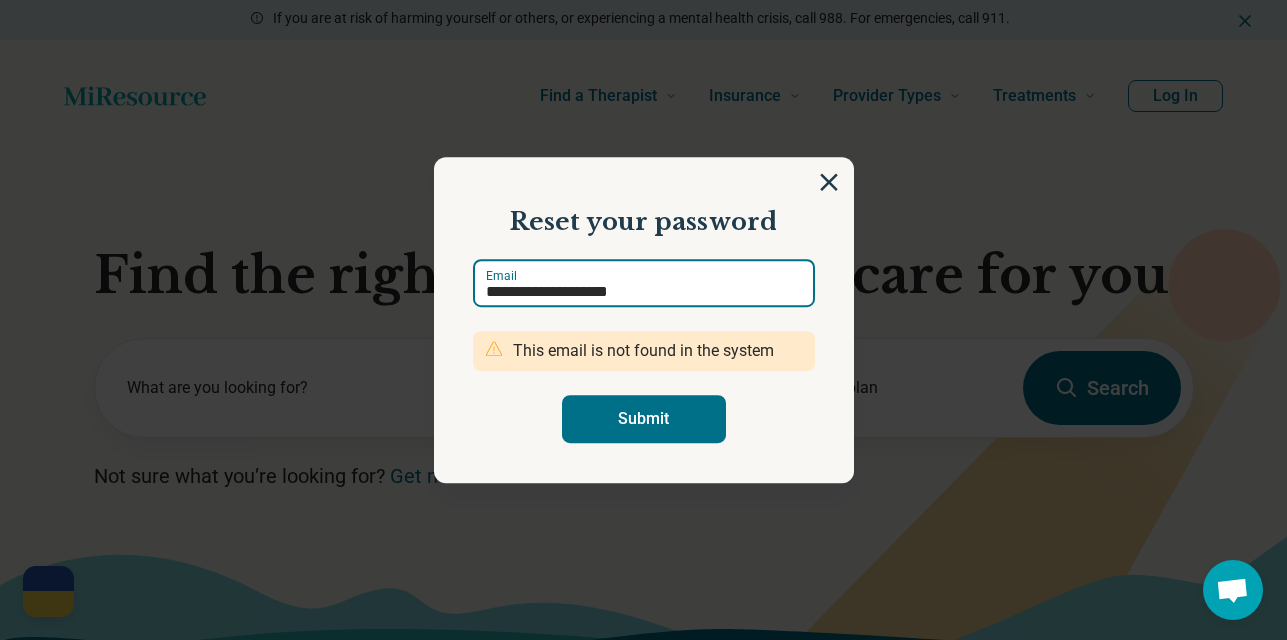 click on "**********" at bounding box center (644, 283) 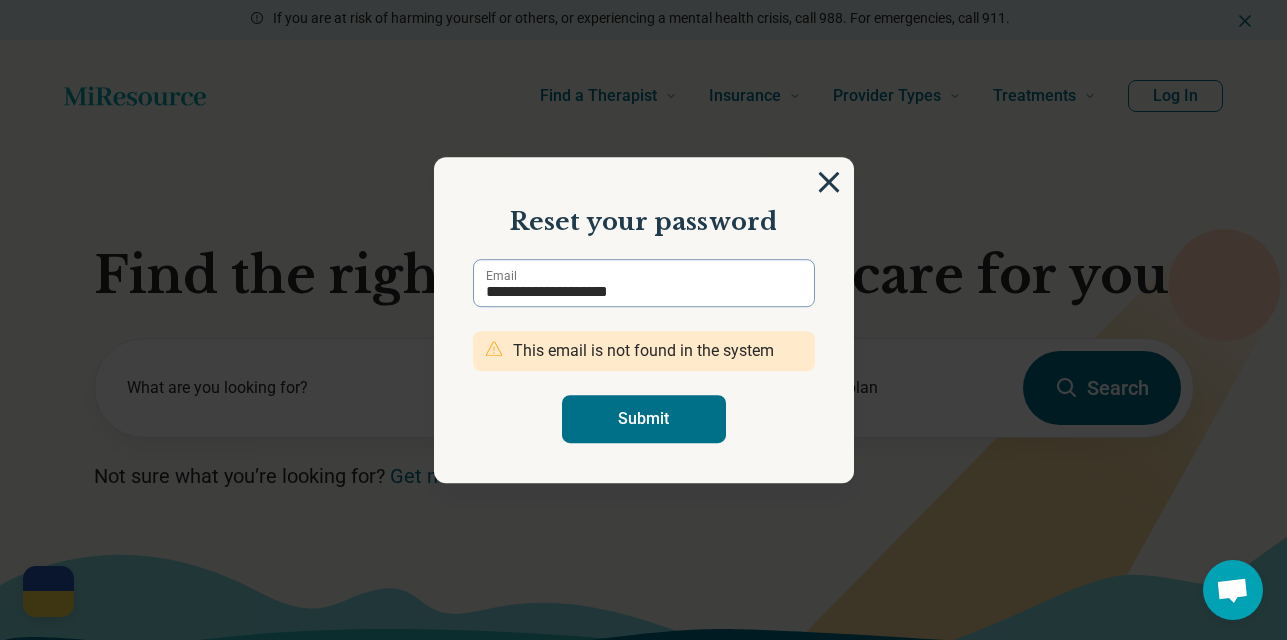 click at bounding box center [829, 182] 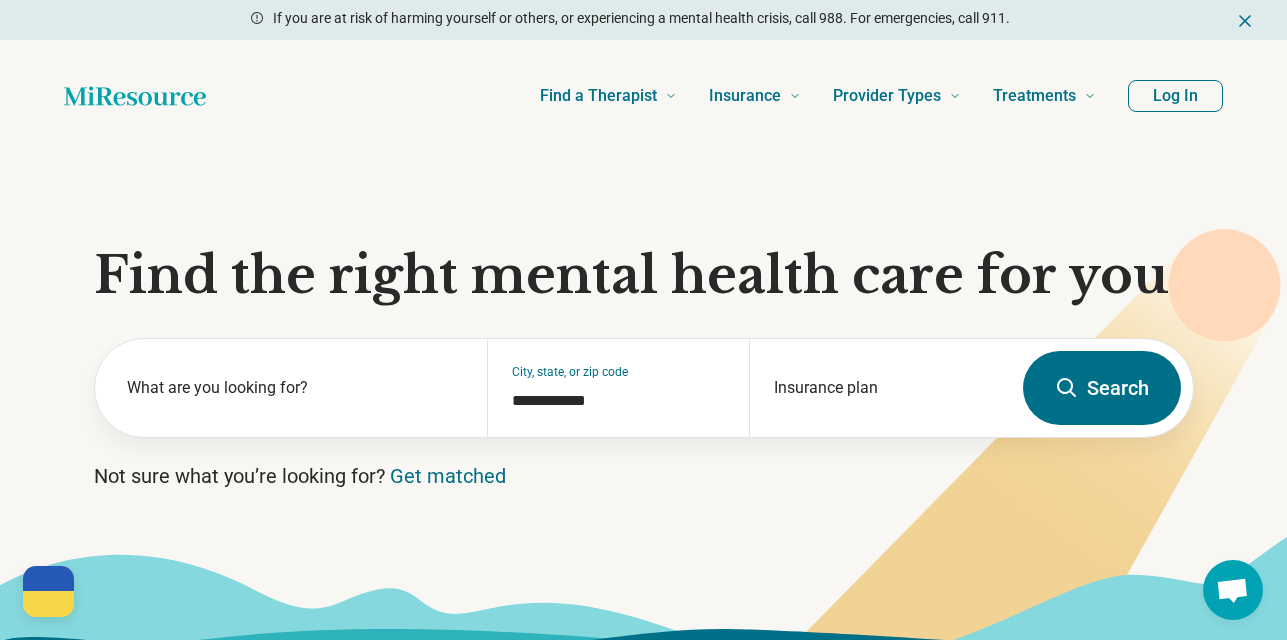 click on "Log In" at bounding box center [1175, 96] 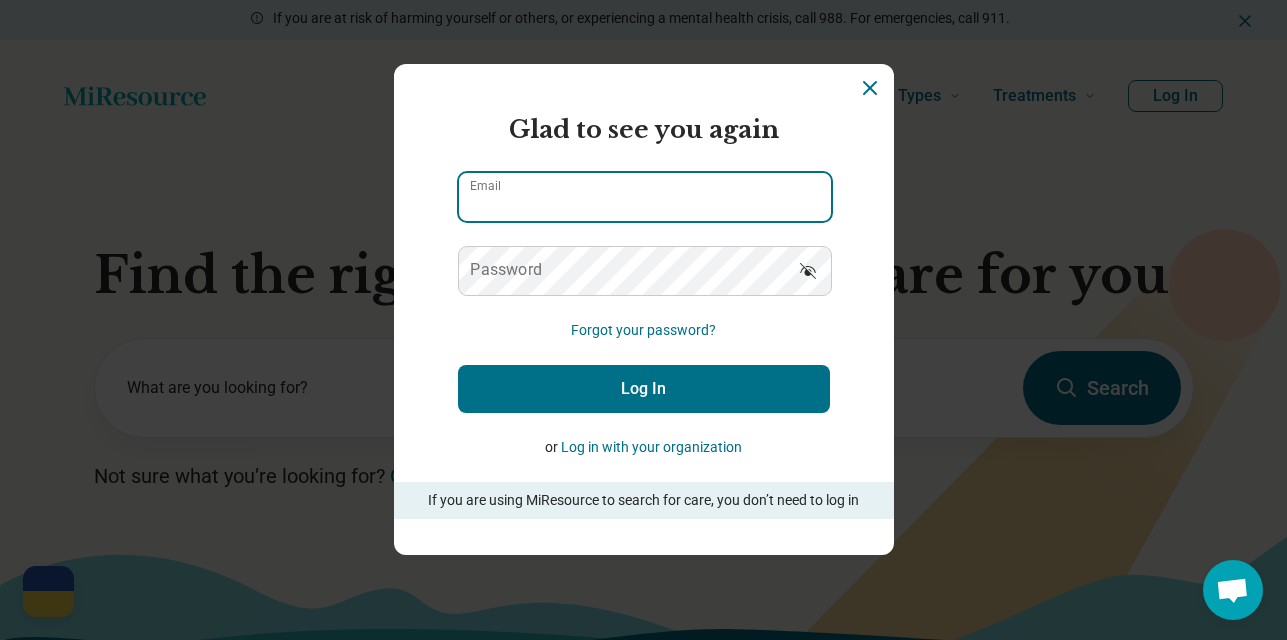 click on "Email" at bounding box center [645, 197] 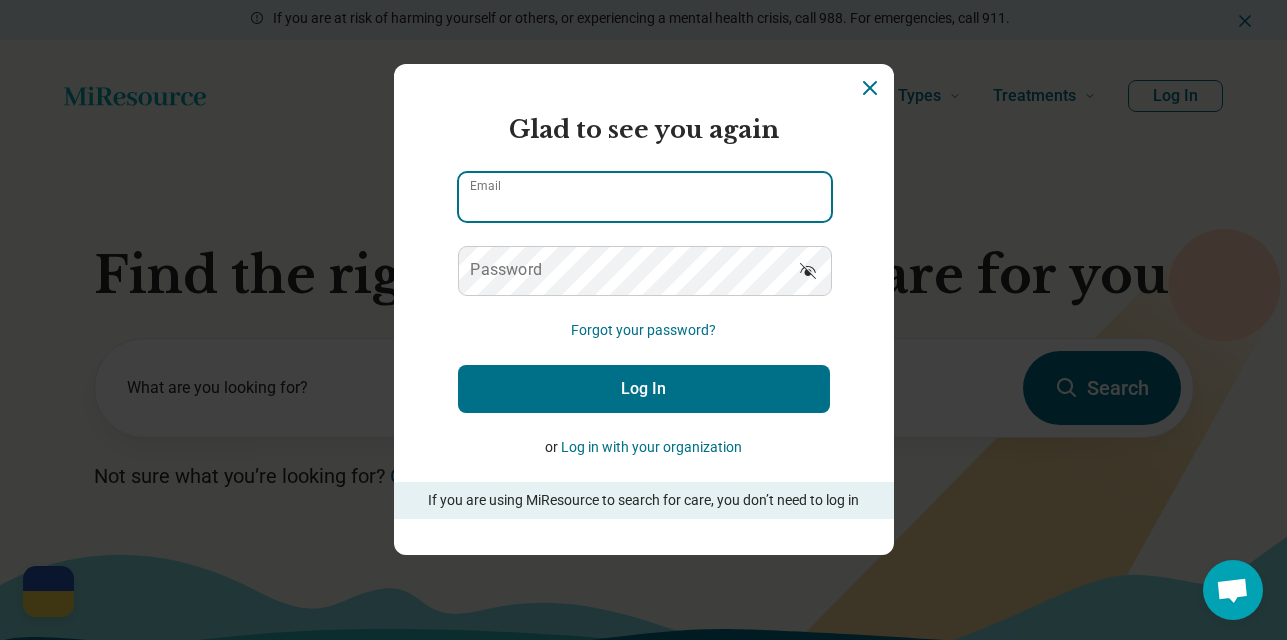 type on "**********" 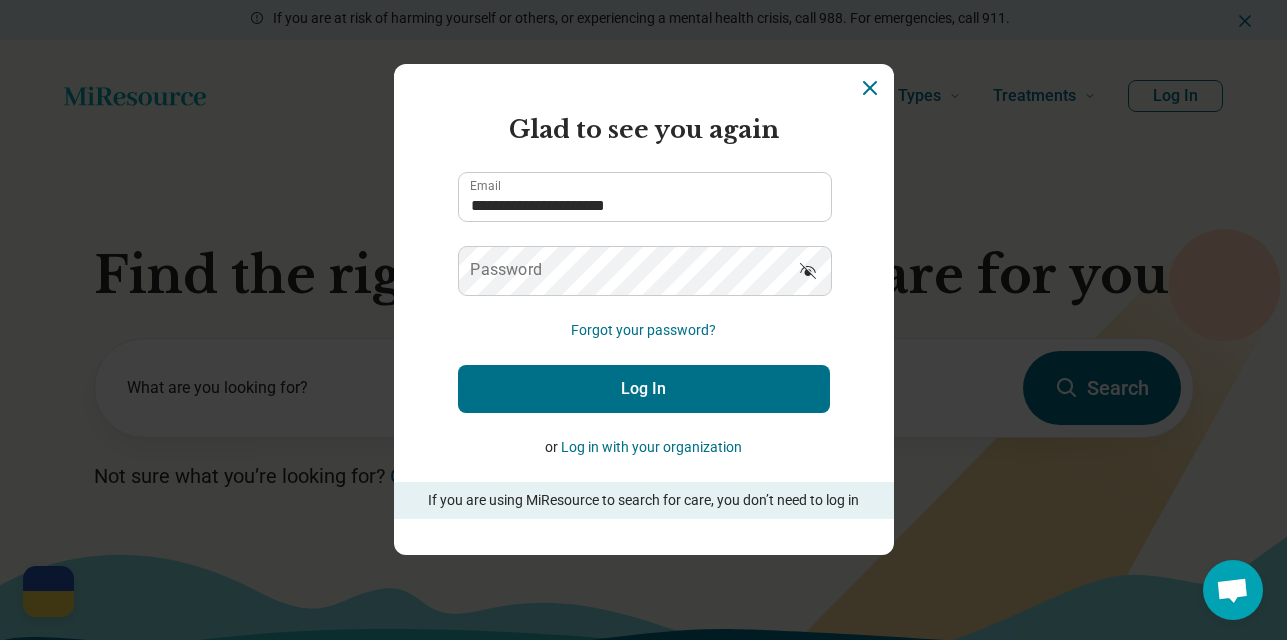 click on "Log In" at bounding box center [644, 389] 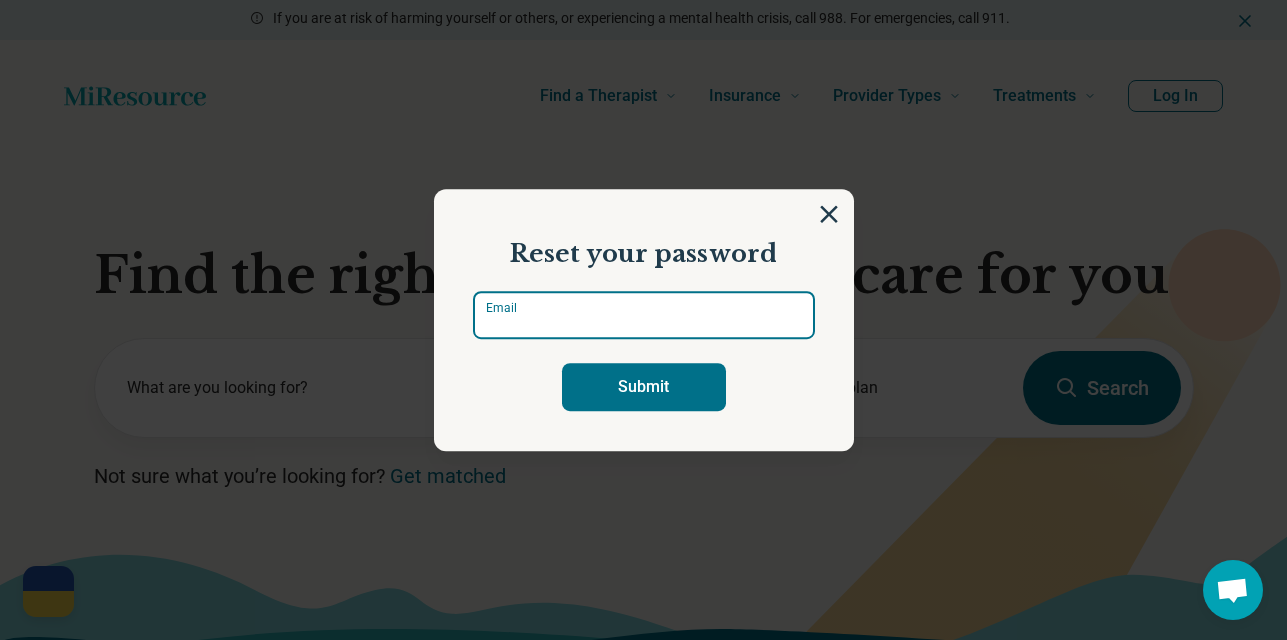 click on "Email" at bounding box center [644, 315] 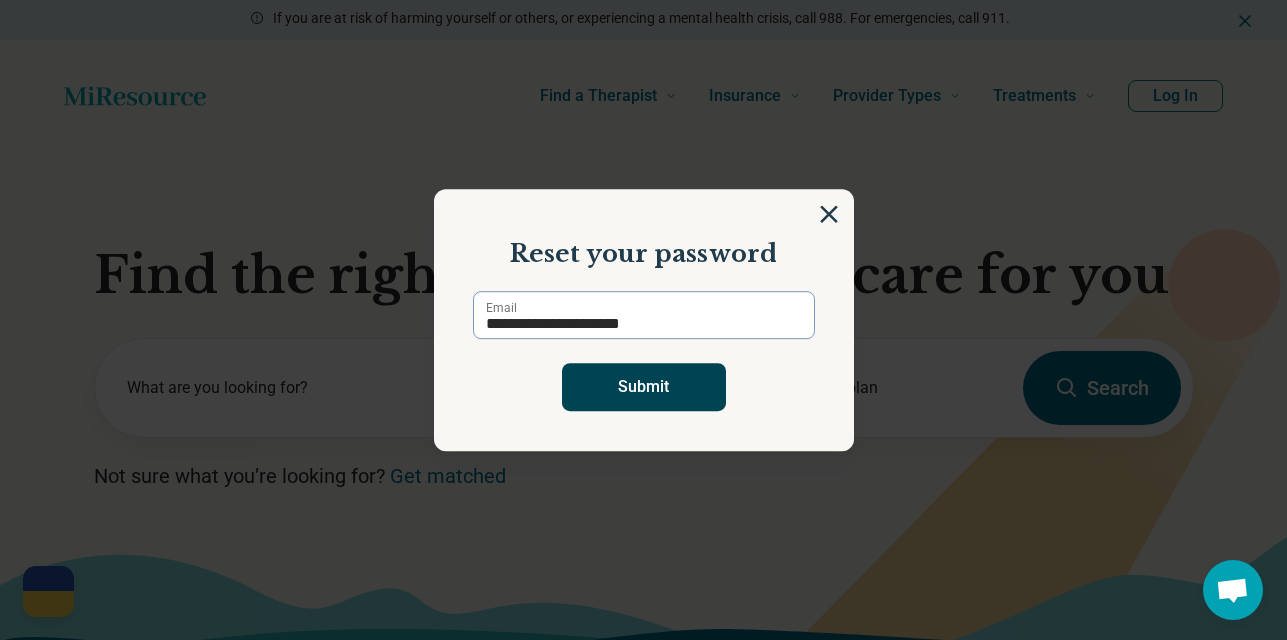 click on "Submit" at bounding box center (644, 387) 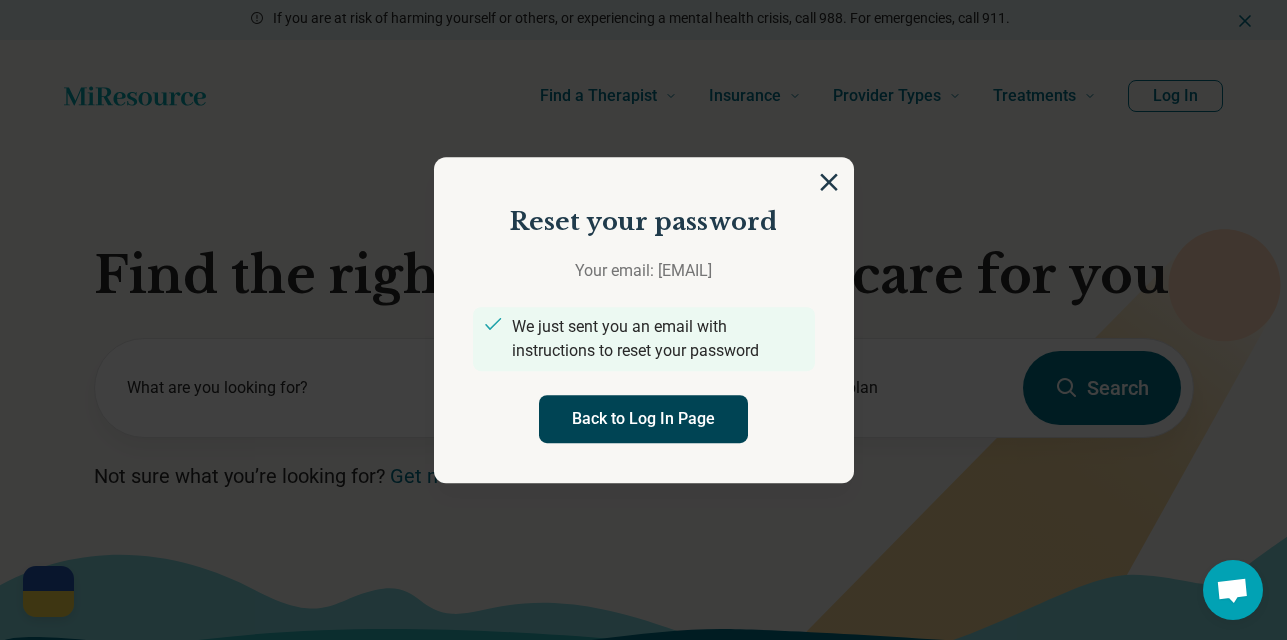 click on "Back to Log In Page" at bounding box center (643, 419) 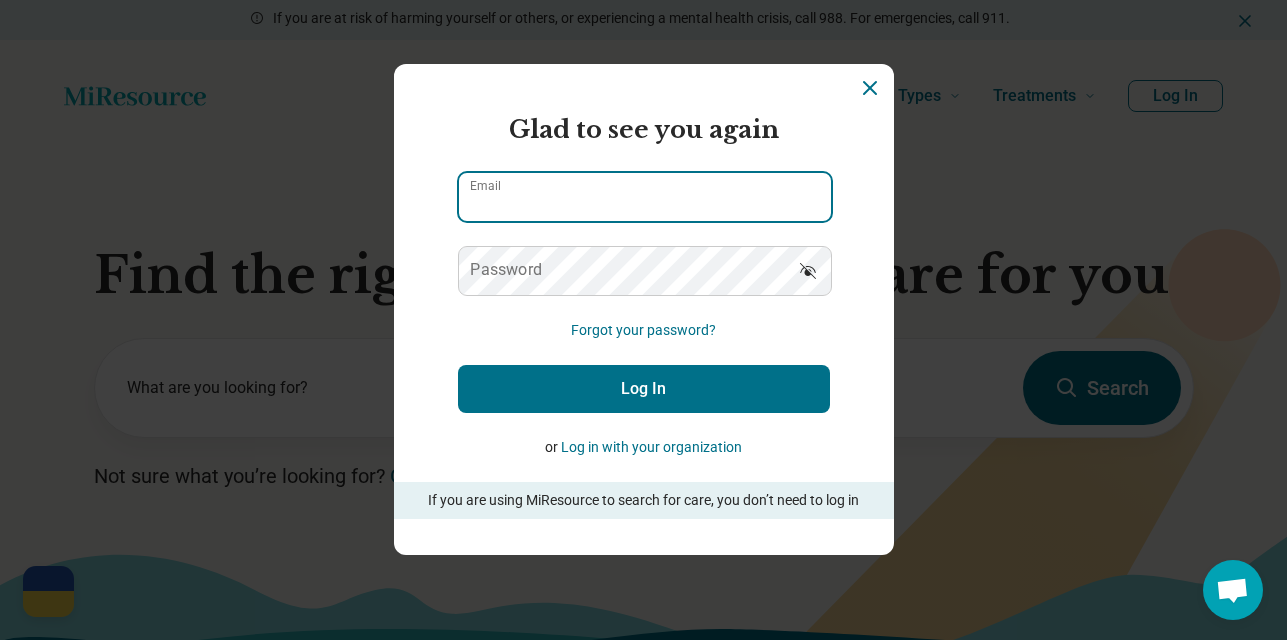 click on "Email" at bounding box center (645, 197) 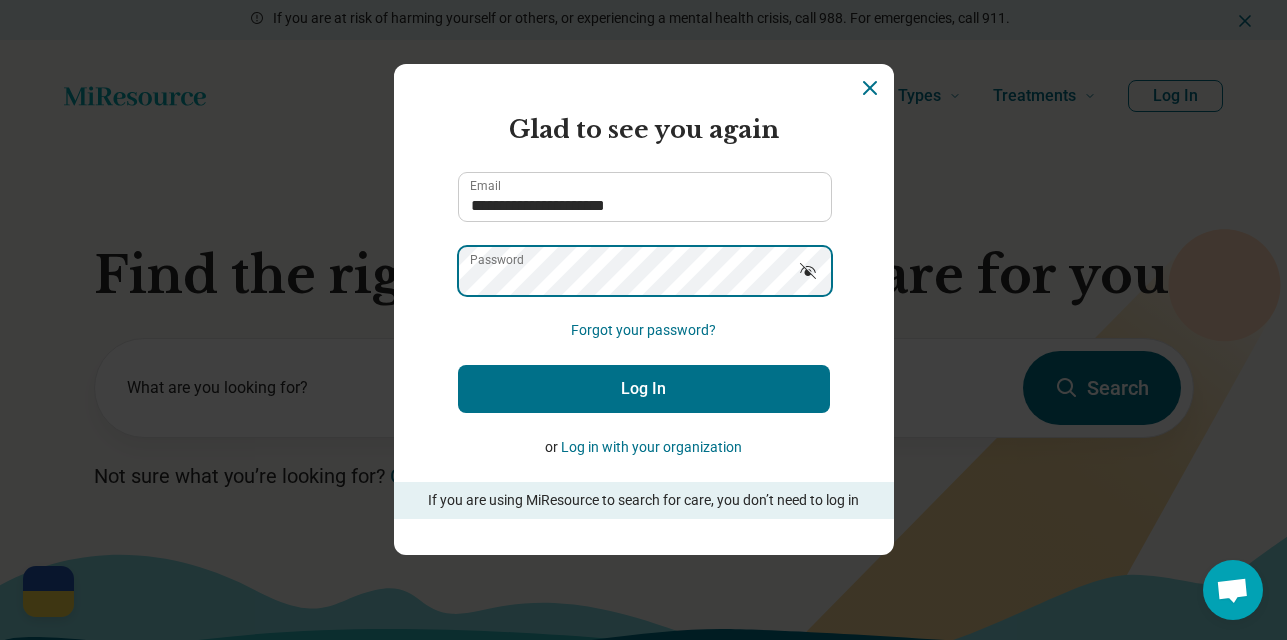 click on "Log In" at bounding box center (644, 389) 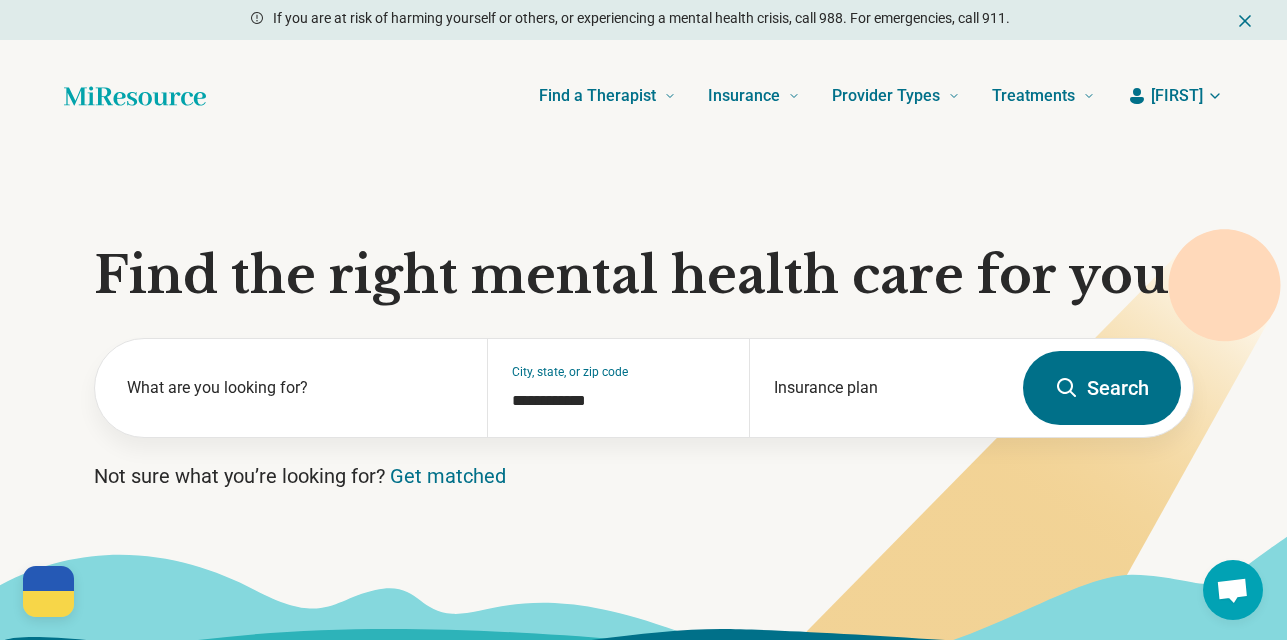 click on "[FIRST]" at bounding box center [1177, 96] 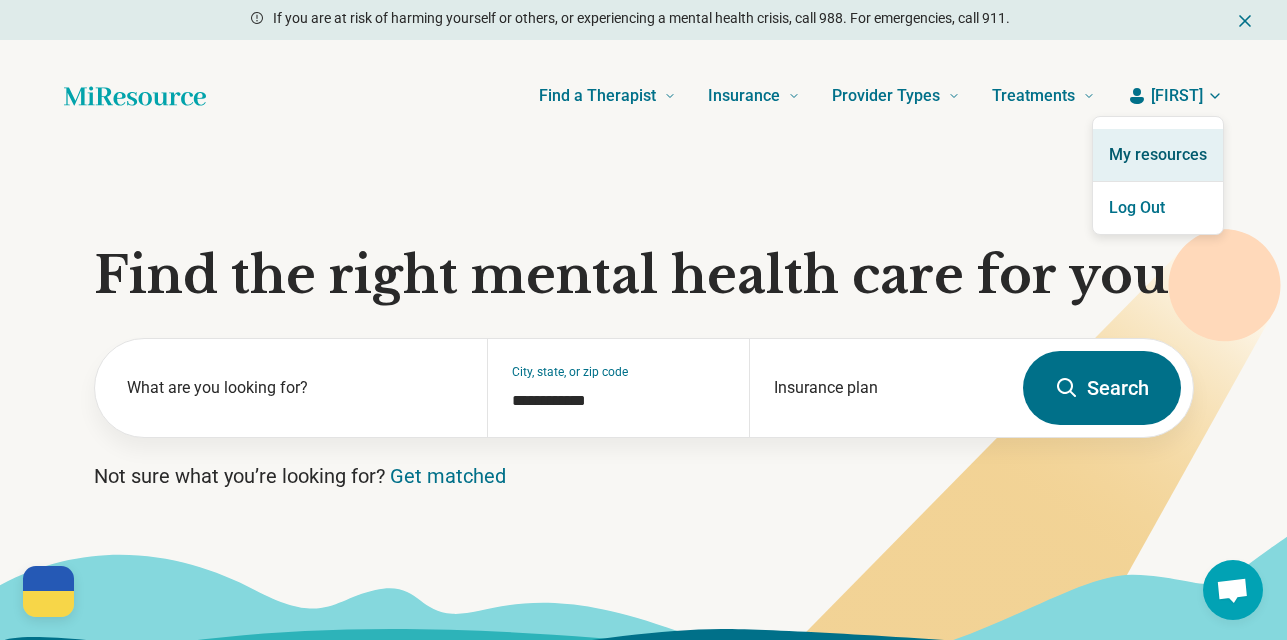 click on "My resources" at bounding box center [1158, 155] 